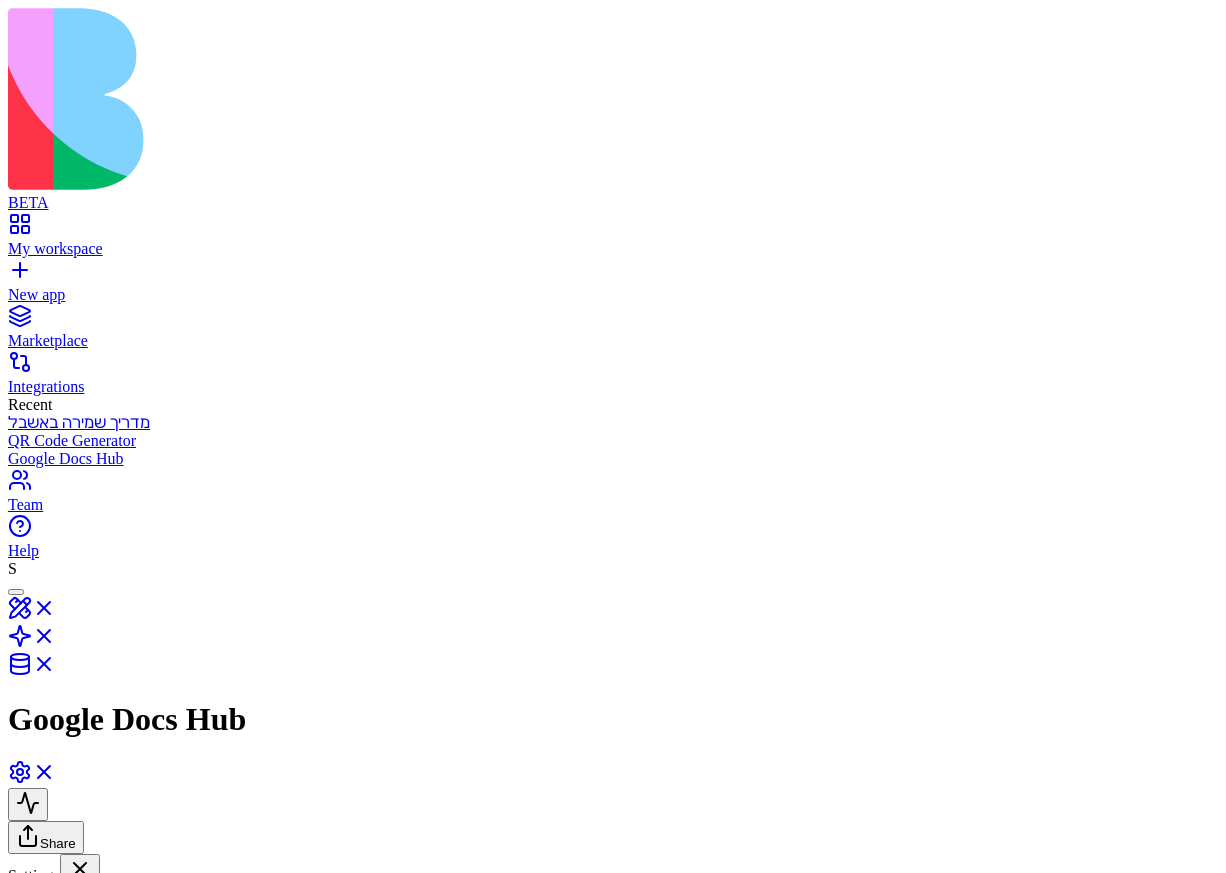 scroll, scrollTop: 0, scrollLeft: 0, axis: both 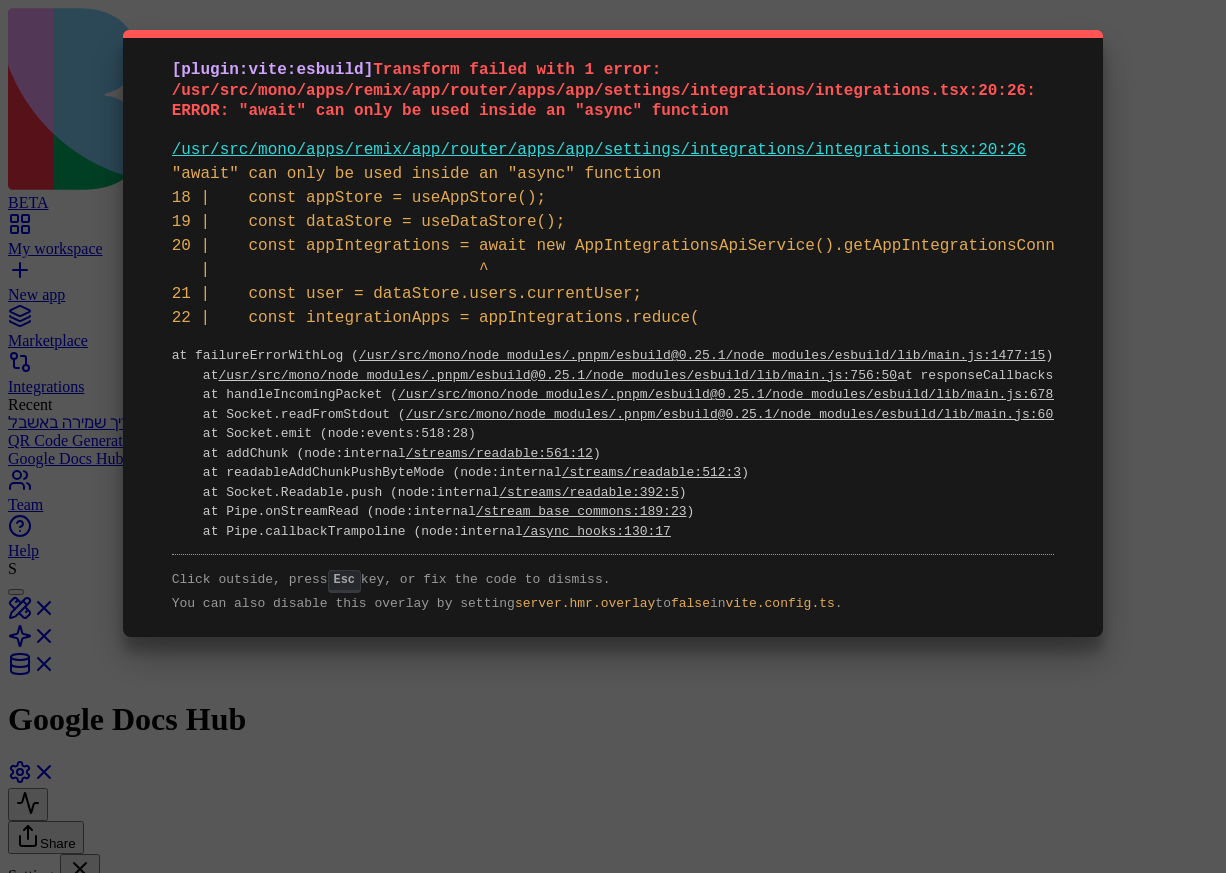 click on "[plugin:vite:esbuild]  Transform failed with 1 error:
/usr/src/mono/apps/remix/app/router/apps/app/settings/integrations/integrations.tsx:20:26: ERROR: "await" can only be used inside an "async" function /usr/src/mono/apps/remix/app/router/apps/app/settings/integrations/integrations.tsx:20:26 "await" can only be used inside an "async" function
18 |    const appStore = useAppStore();
19 |    const dataStore = useDataStore();
20 |    const appIntegrations = await new AppIntegrationsApiService().getAppIntegrationsConnectionsIds(appStore.appId);
|                            ^
21 |    const user = dataStore.users.currentUser;
22 |    const integrationApps = appIntegrations.reduce(     at failureErrorWithLog ( /usr/src/mono/node_modules/.pnpm/esbuild@0.25.1/node_modules/esbuild/lib/main.js:1477:15 )
at  /usr/src/mono/node_modules/.pnpm/esbuild@0.25.1/node_modules/esbuild/lib/main.js:756:50
at responseCallbacks.<computed> ( )
at handleIncomingPacket ( )
at Socket.readFromStdout ( Esc  to  false ." at bounding box center [613, 436] 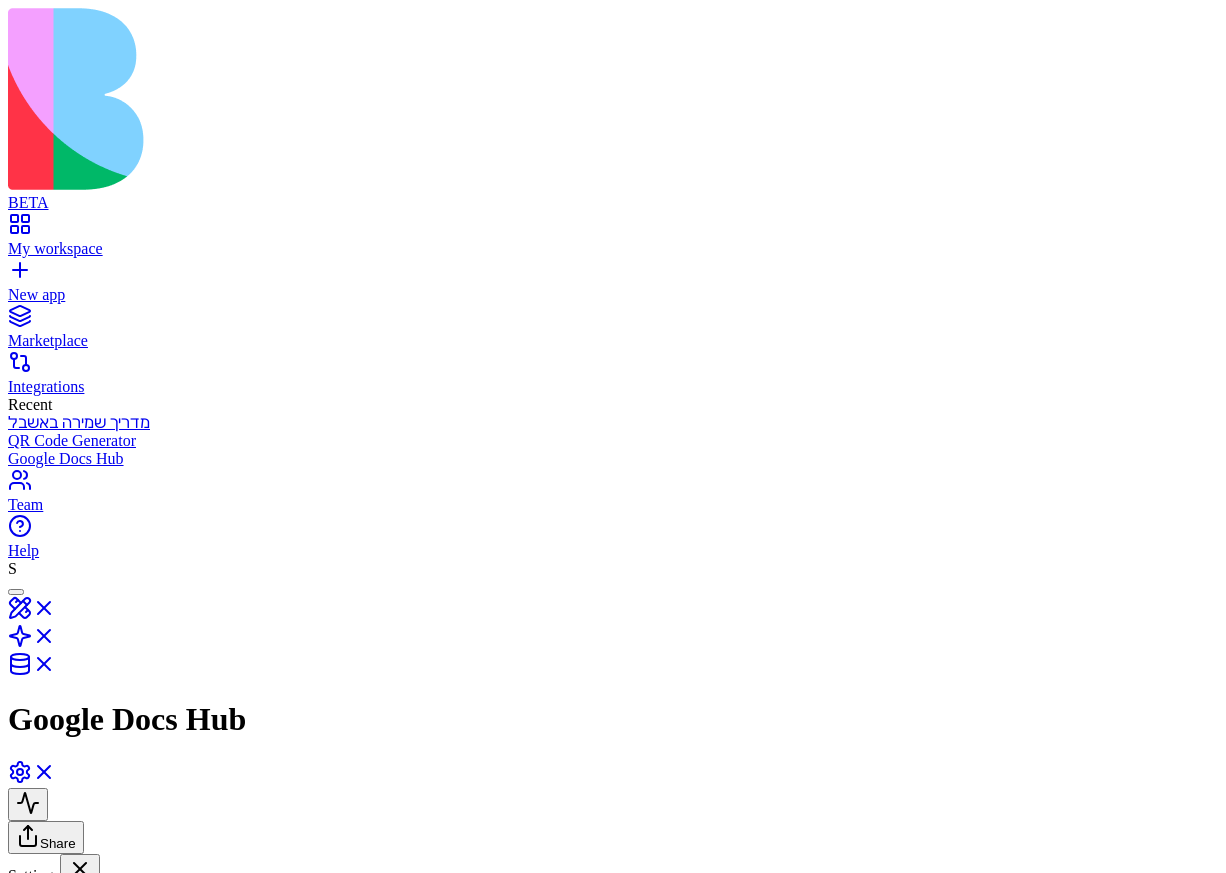 scroll, scrollTop: 0, scrollLeft: 0, axis: both 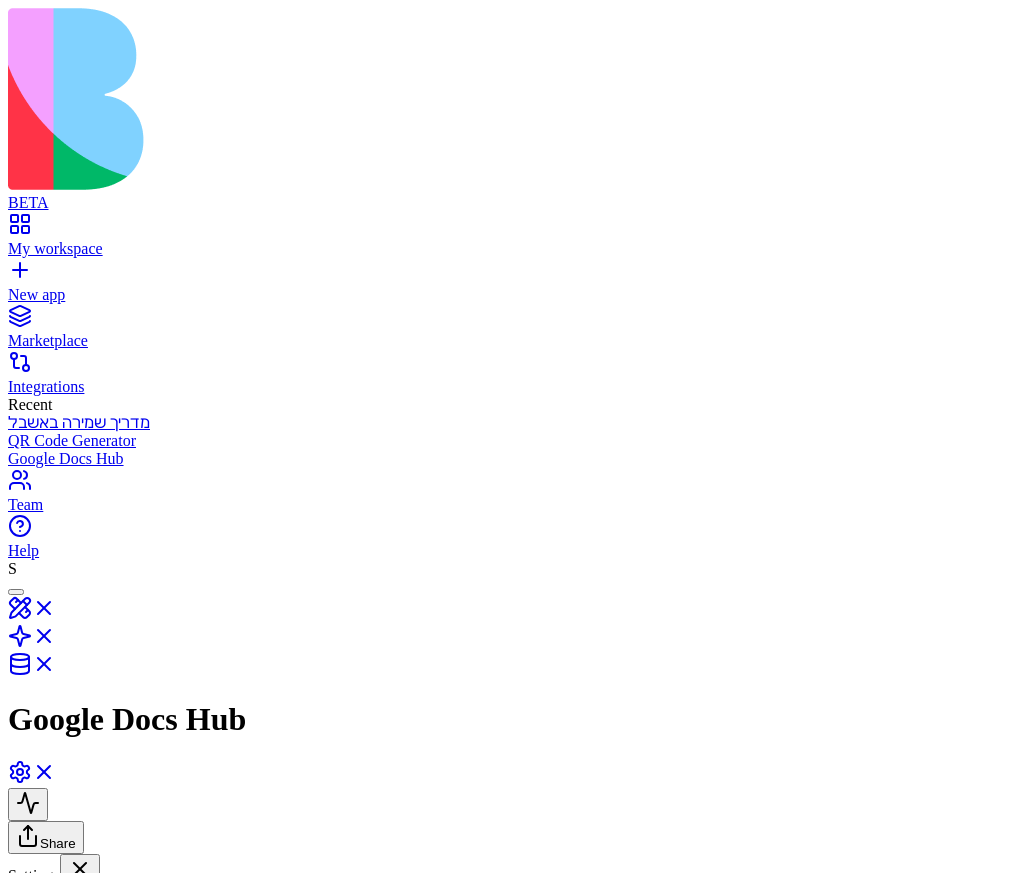 click at bounding box center [16, 1150] 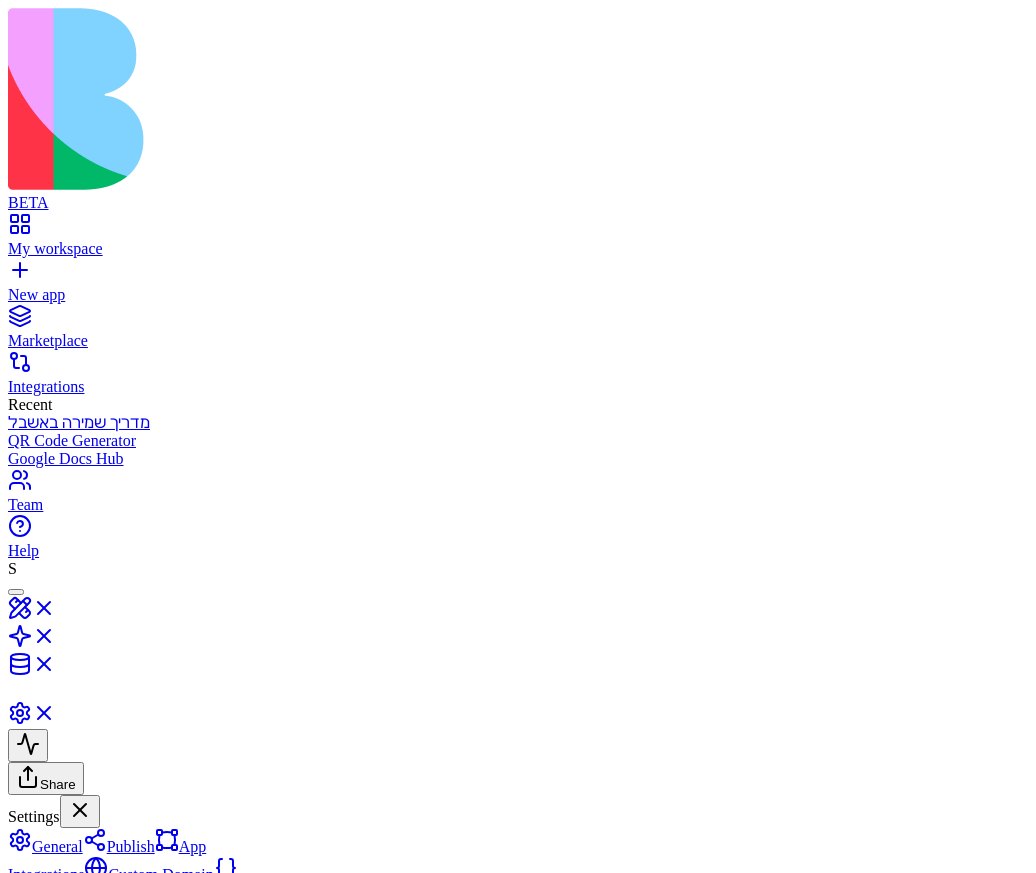 scroll, scrollTop: 0, scrollLeft: 0, axis: both 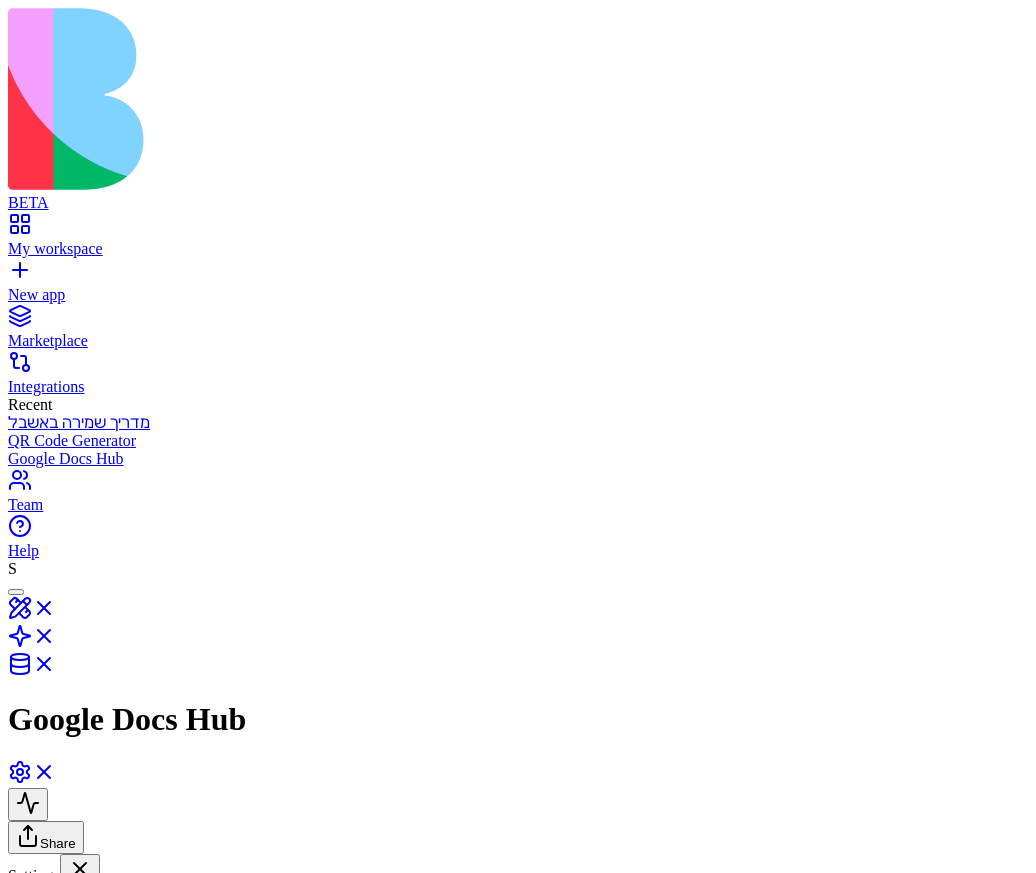 click at bounding box center (16, 1237) 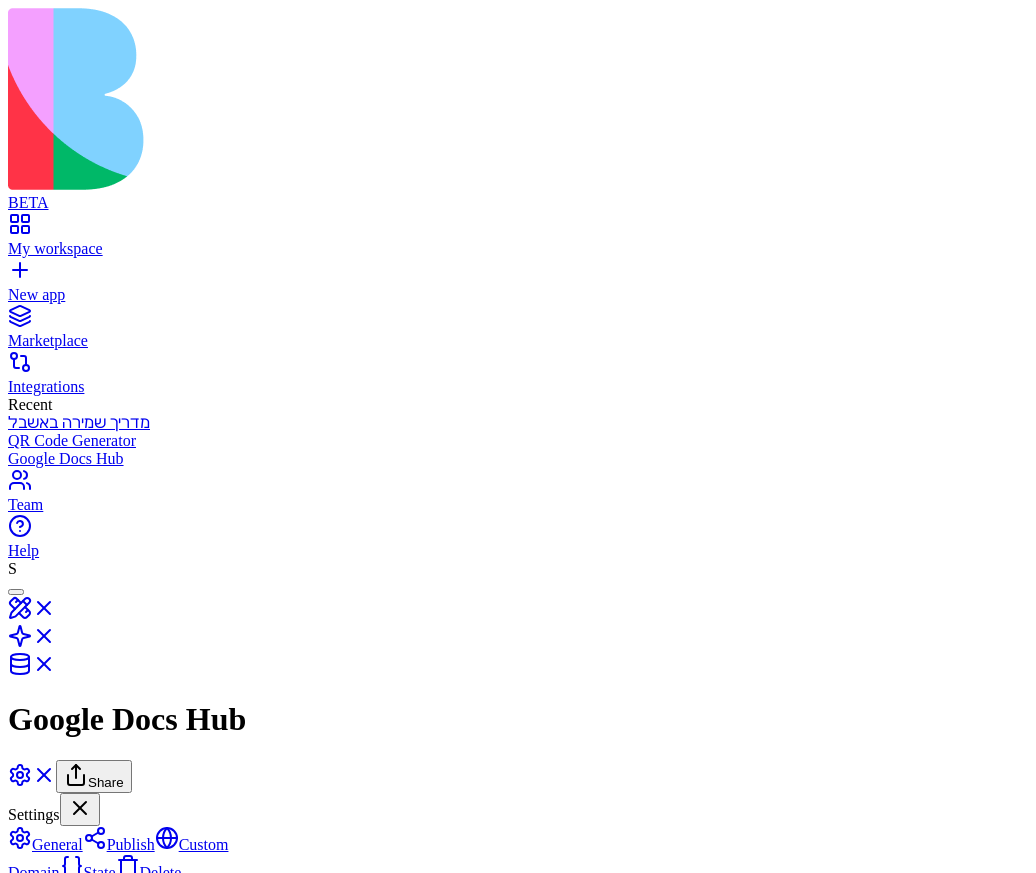 scroll, scrollTop: 0, scrollLeft: 0, axis: both 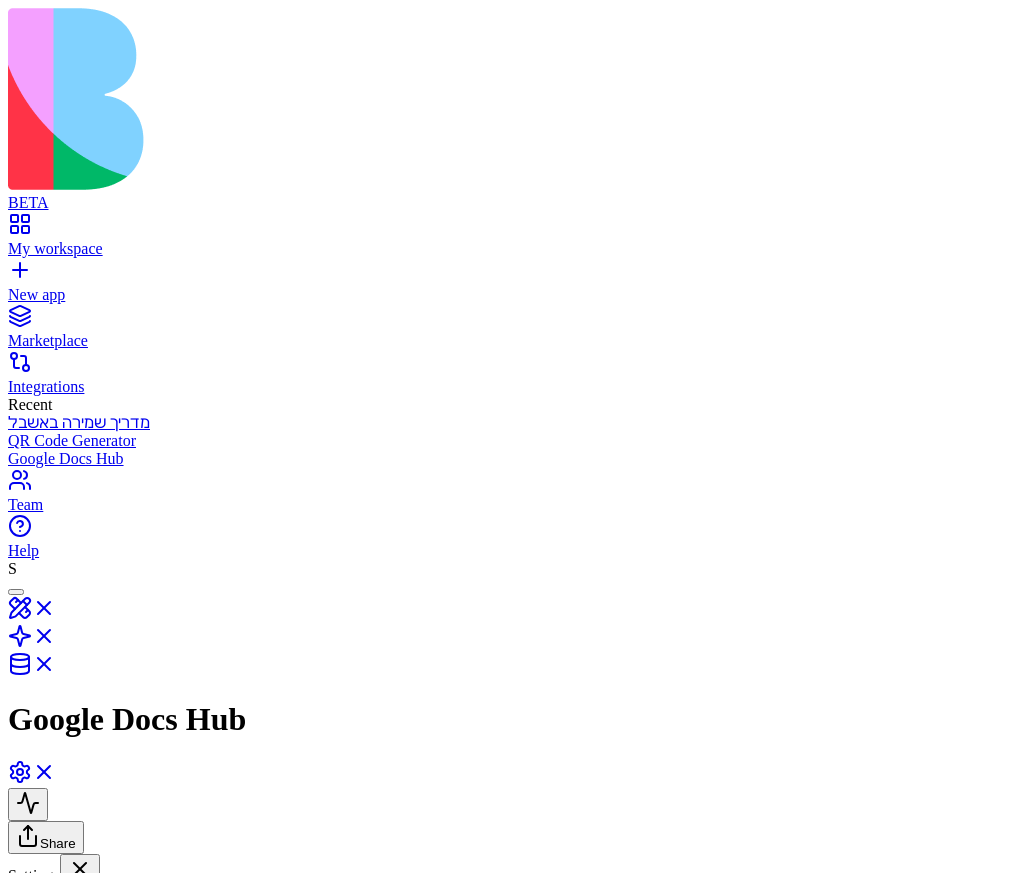 click at bounding box center [16, 1150] 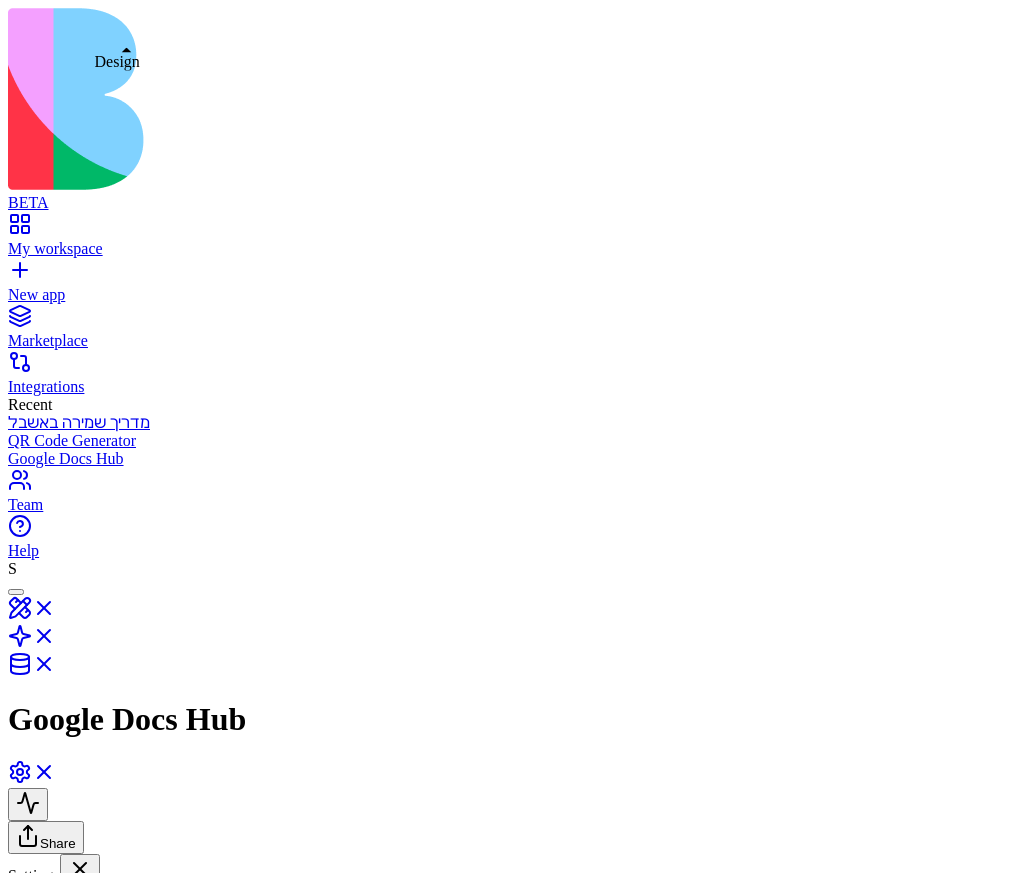 click at bounding box center [32, 614] 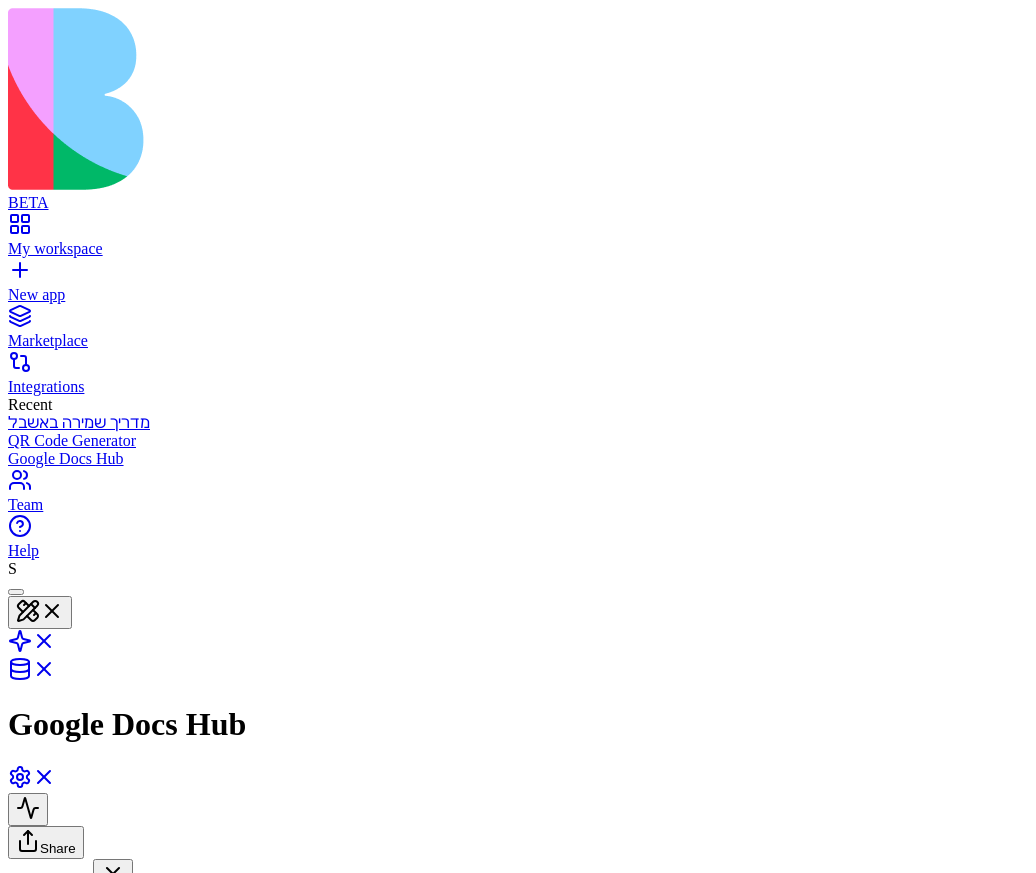 click at bounding box center [16, 592] 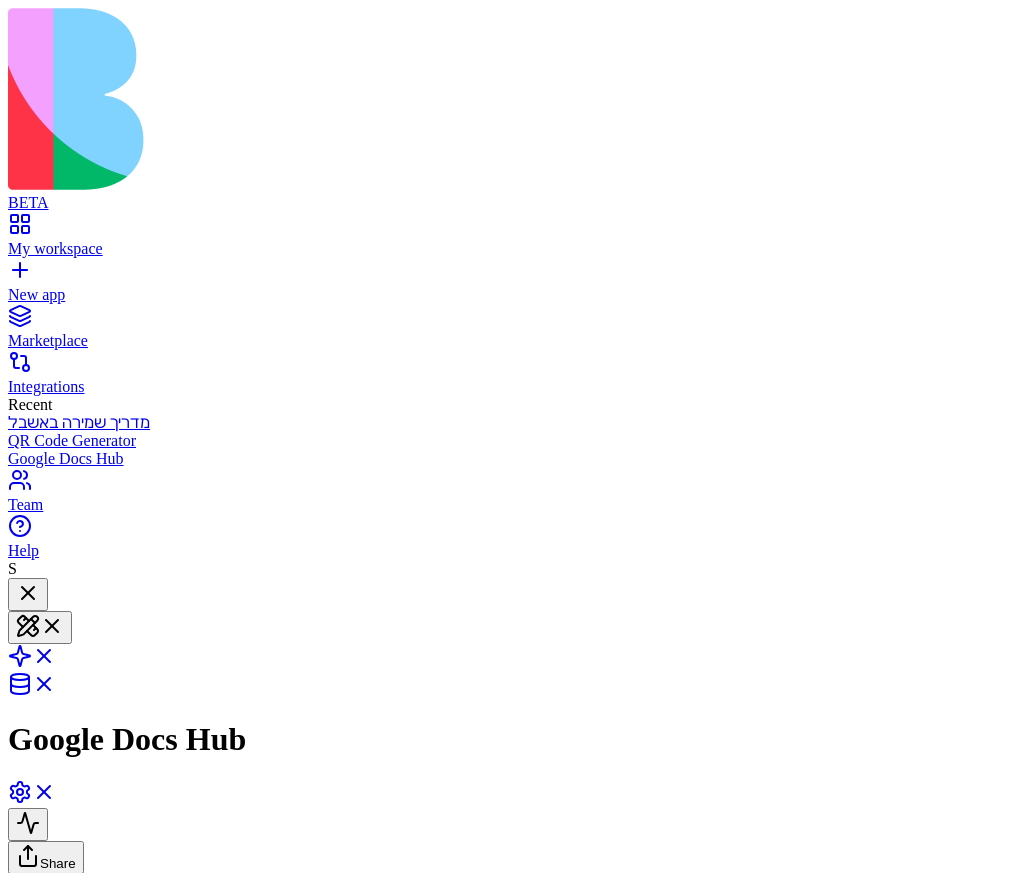scroll, scrollTop: 2226, scrollLeft: 0, axis: vertical 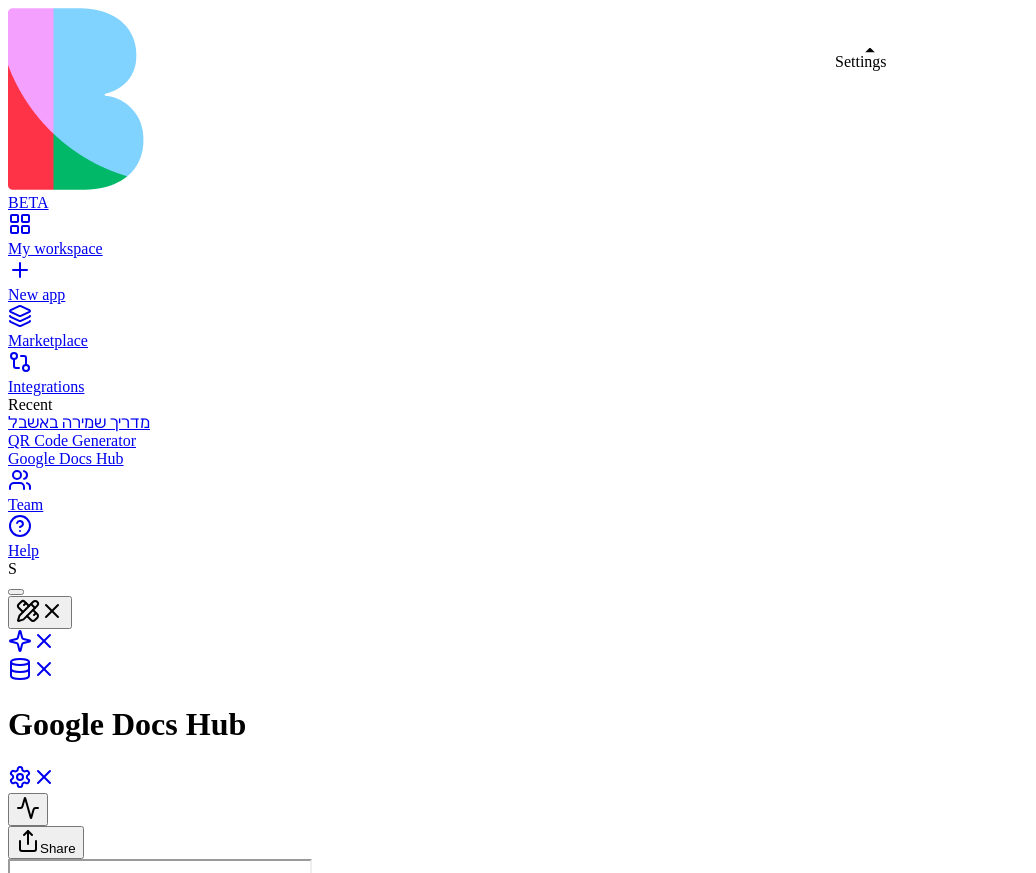 click at bounding box center [32, 783] 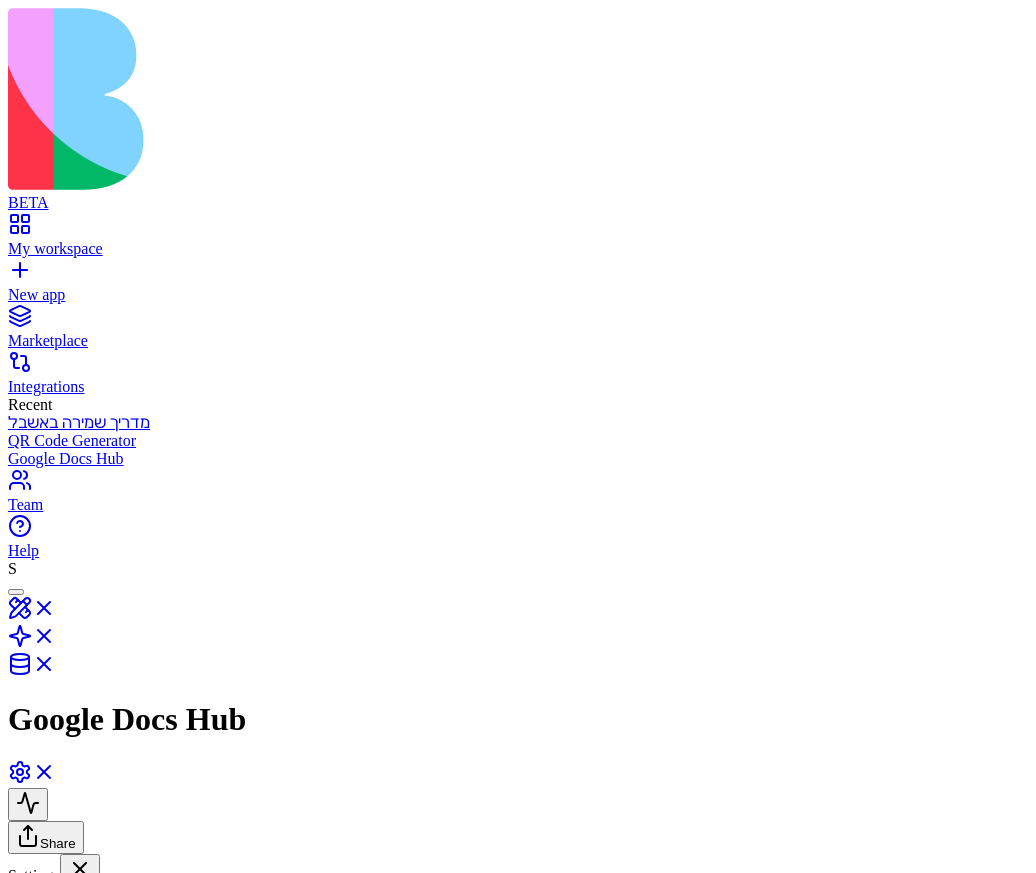 click on "App Integrations" at bounding box center (107, 919) 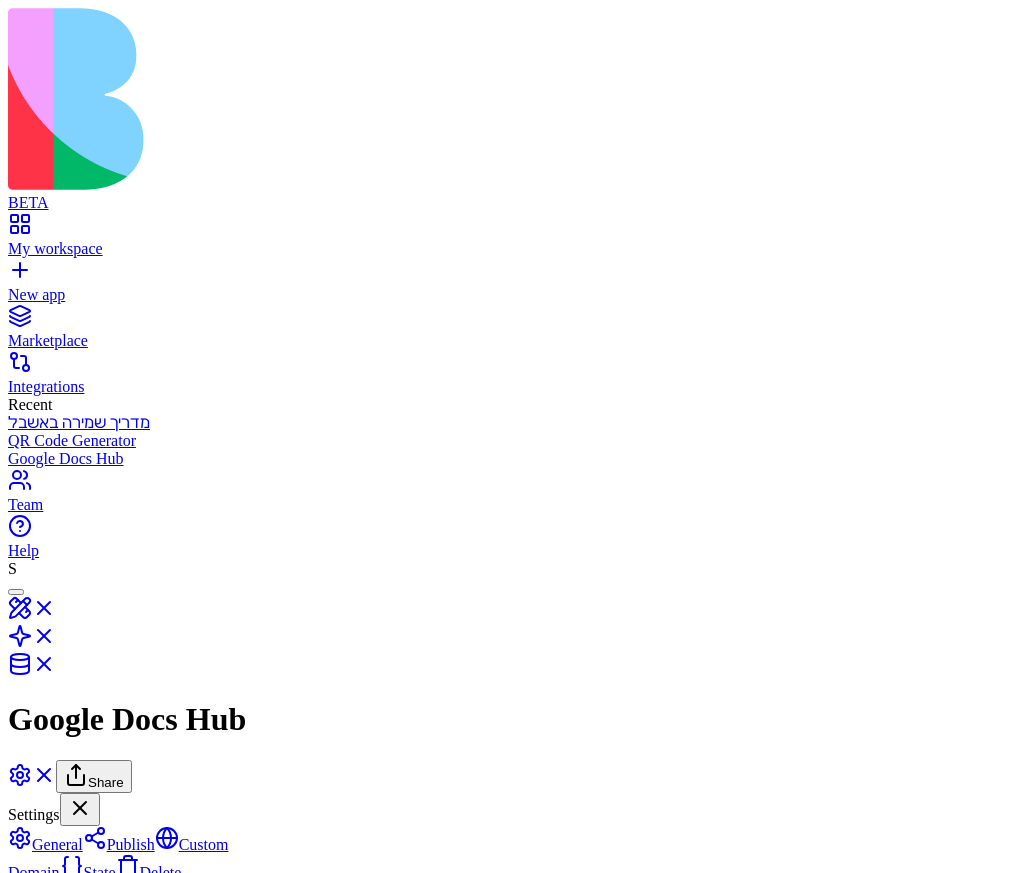 scroll, scrollTop: 0, scrollLeft: 0, axis: both 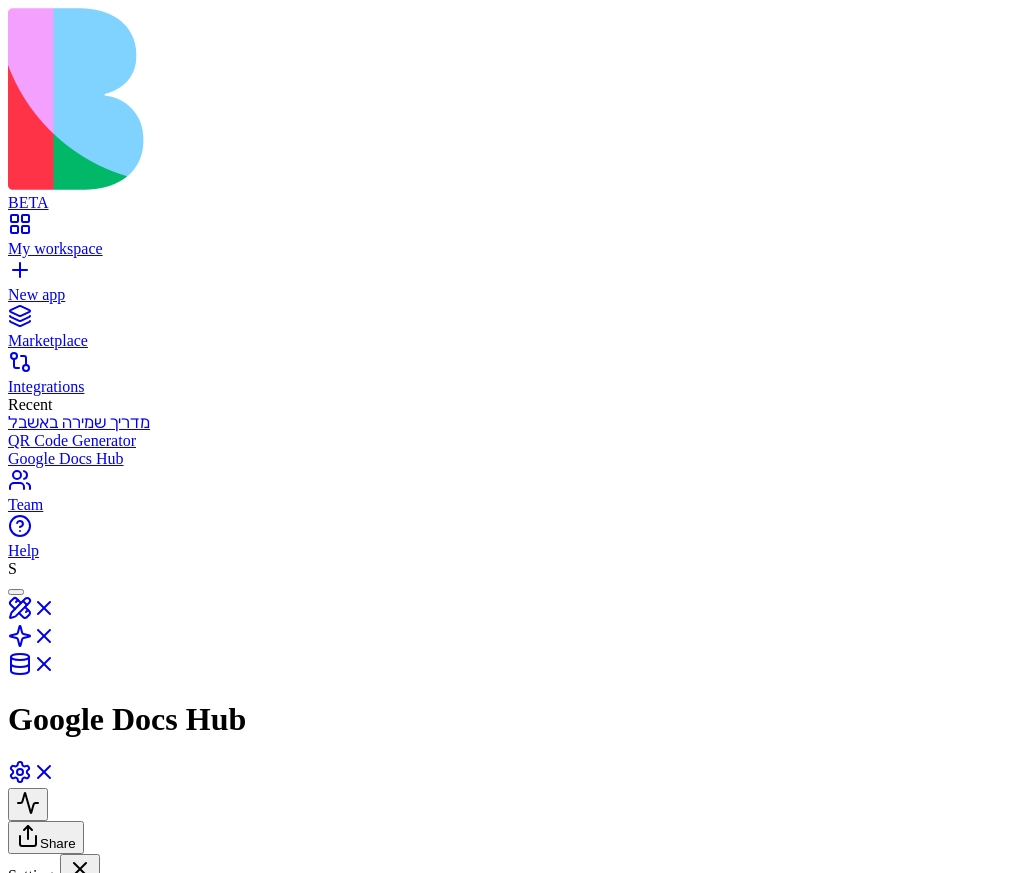 click at bounding box center [16, 1150] 